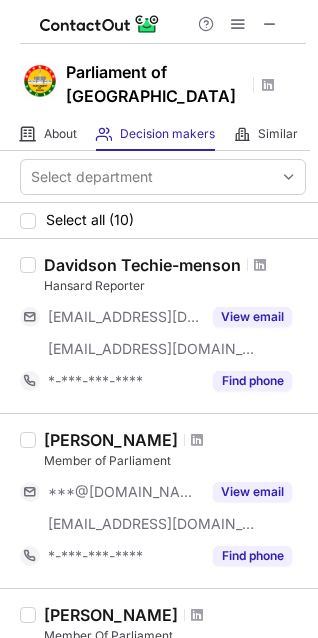 scroll, scrollTop: 0, scrollLeft: 0, axis: both 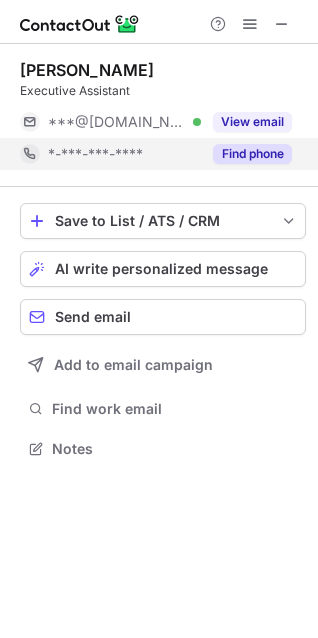 click on "Find phone" at bounding box center [252, 154] 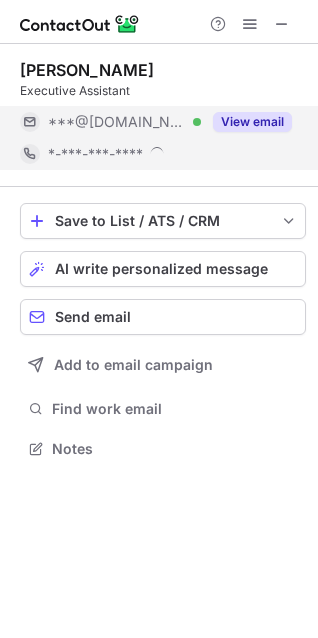 click on "View email" at bounding box center [252, 122] 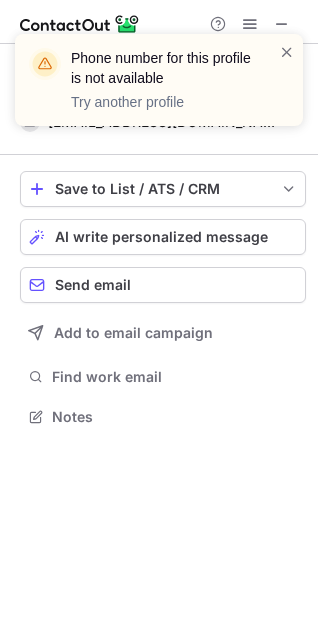 scroll, scrollTop: 403, scrollLeft: 318, axis: both 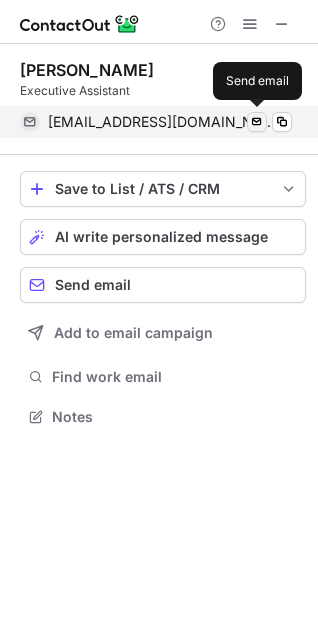 click at bounding box center (257, 122) 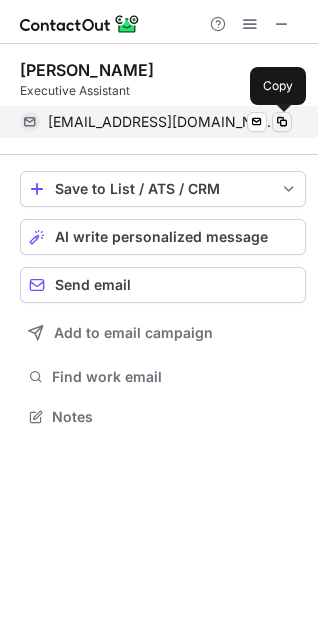 click at bounding box center (282, 122) 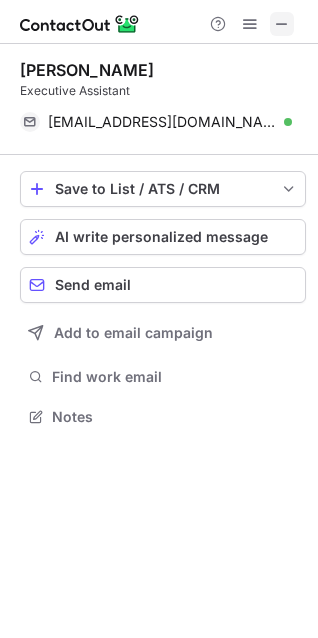 click at bounding box center (282, 24) 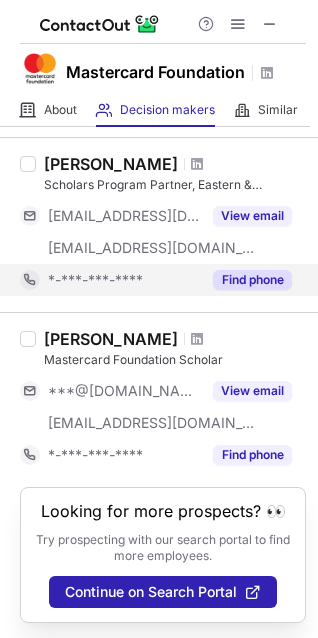 scroll, scrollTop: 1465, scrollLeft: 0, axis: vertical 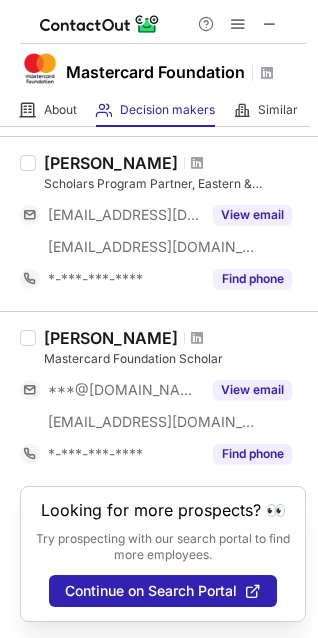 click 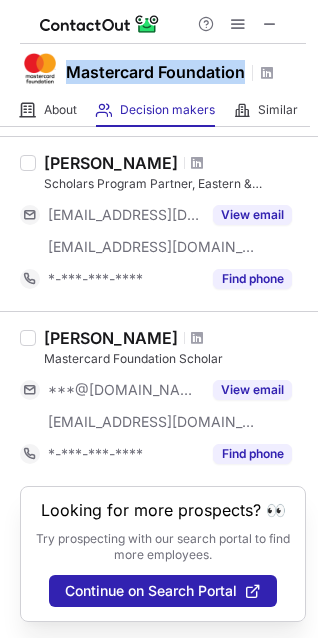 drag, startPoint x: 248, startPoint y: 70, endPoint x: 73, endPoint y: 71, distance: 175.00285 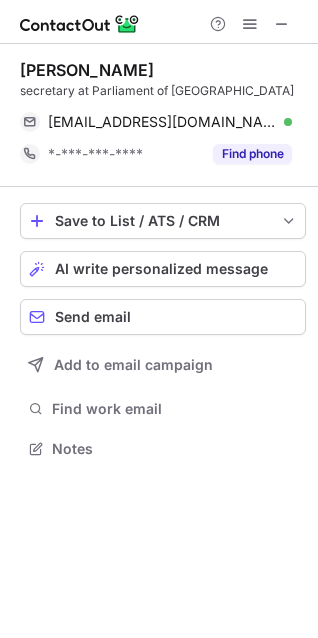 scroll, scrollTop: 0, scrollLeft: 0, axis: both 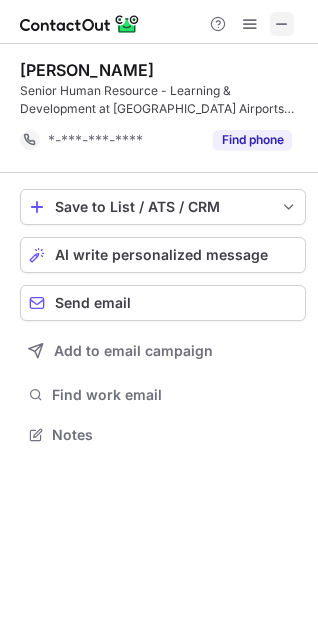 click at bounding box center (282, 24) 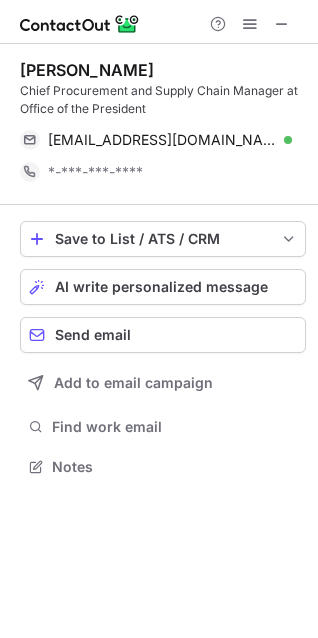 scroll, scrollTop: 0, scrollLeft: 0, axis: both 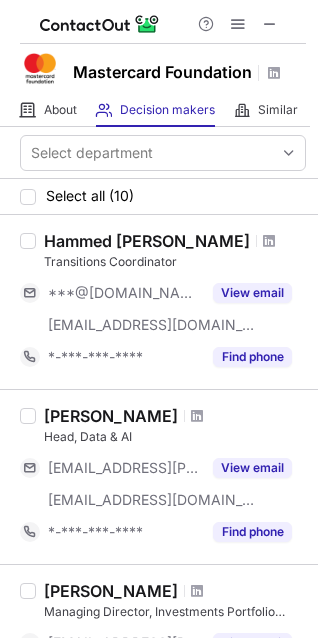 click at bounding box center [163, 22] 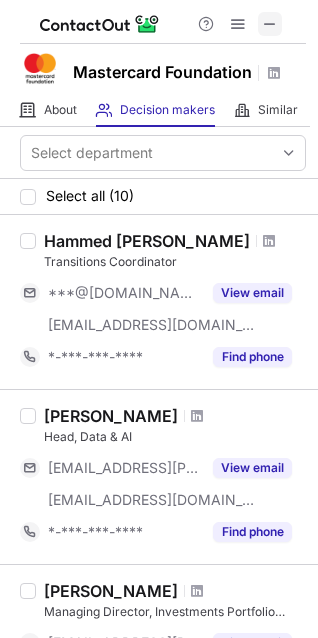 click at bounding box center (270, 24) 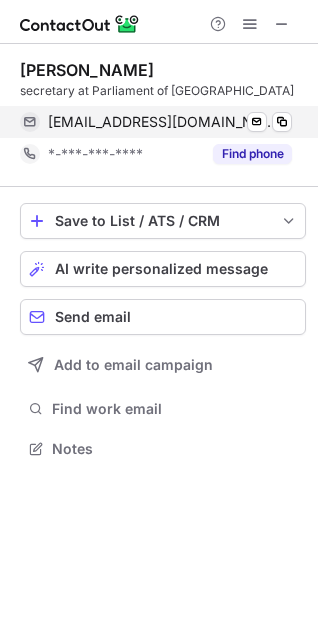 scroll, scrollTop: 0, scrollLeft: 0, axis: both 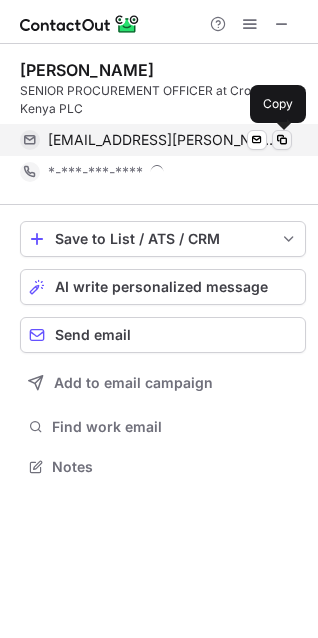 click at bounding box center [282, 140] 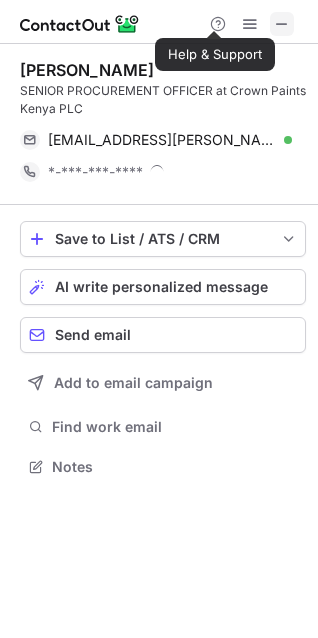click at bounding box center (282, 24) 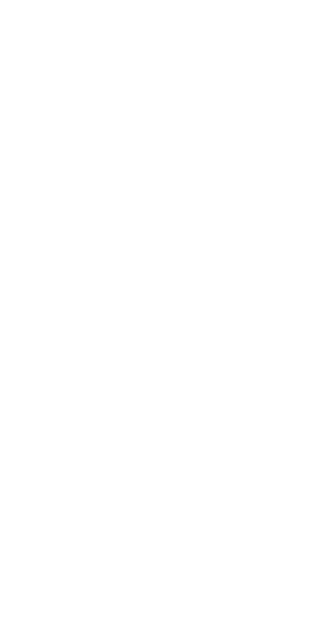 scroll, scrollTop: 0, scrollLeft: 0, axis: both 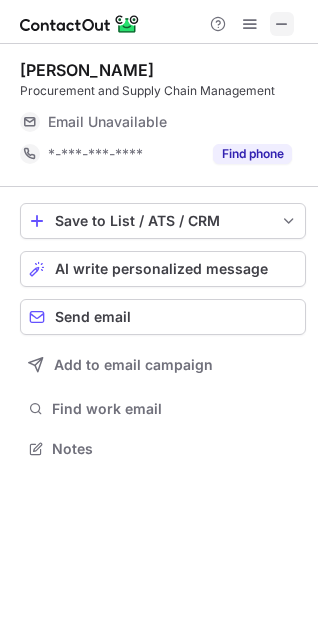 click at bounding box center [282, 24] 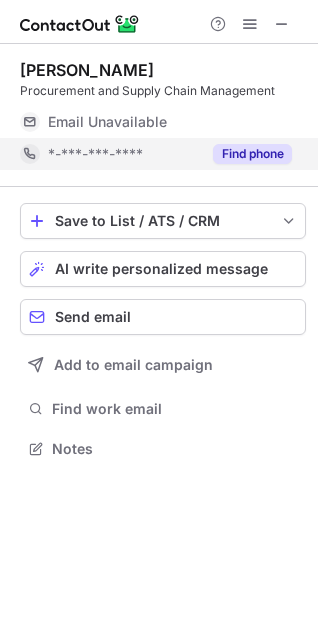 click on "Find phone" at bounding box center [252, 154] 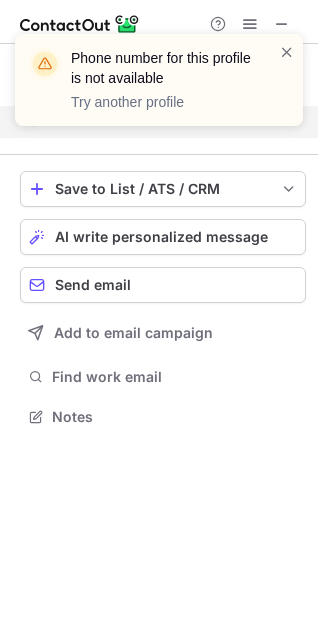 scroll, scrollTop: 403, scrollLeft: 318, axis: both 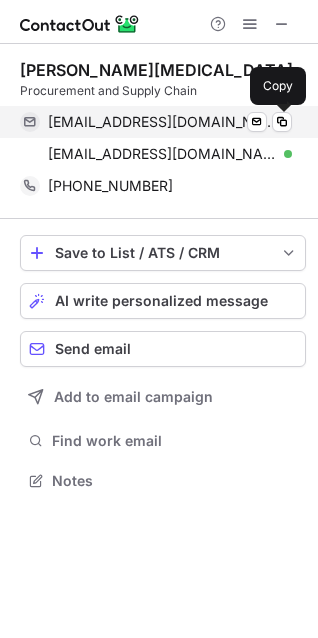 click on "joyoh14@gmail.com Verified Send email Copy" at bounding box center [156, 122] 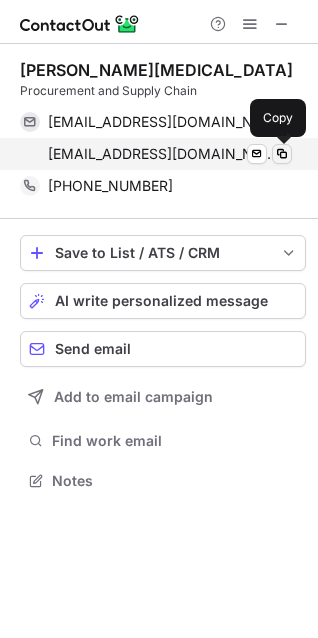 click at bounding box center (282, 154) 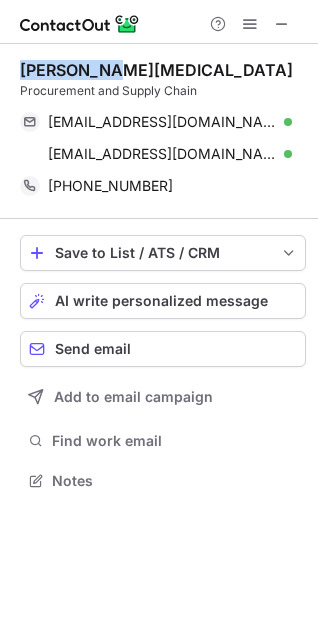 drag, startPoint x: 125, startPoint y: 68, endPoint x: 24, endPoint y: 69, distance: 101.00495 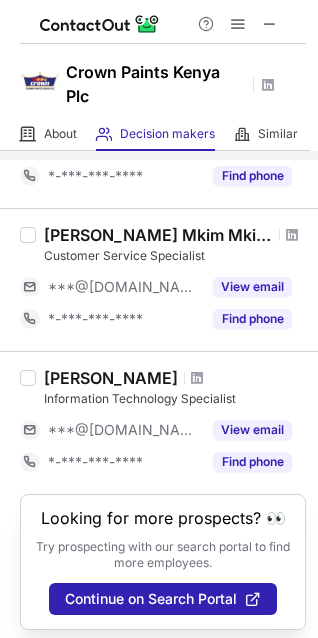 scroll, scrollTop: 1489, scrollLeft: 0, axis: vertical 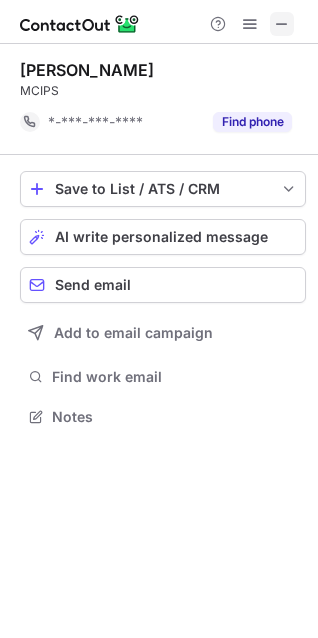 click at bounding box center [282, 24] 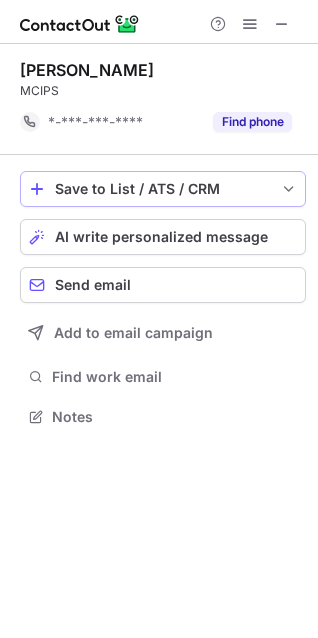scroll, scrollTop: 441, scrollLeft: 318, axis: both 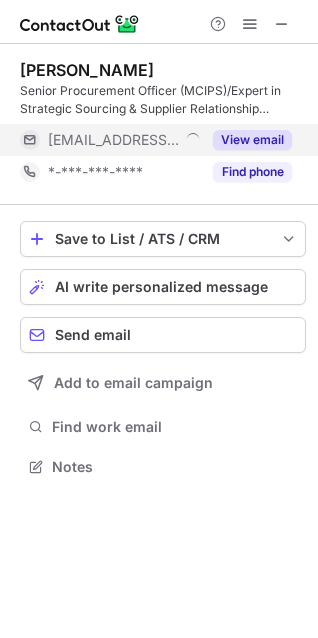 click on "View email" at bounding box center [252, 140] 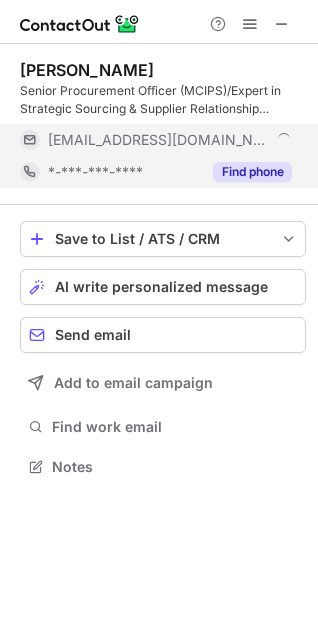 click on "Find phone" at bounding box center (252, 172) 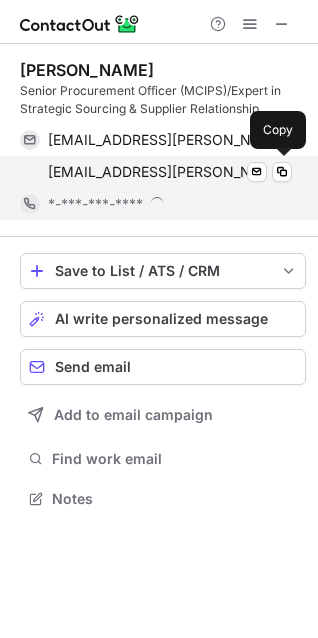 scroll, scrollTop: 10, scrollLeft: 10, axis: both 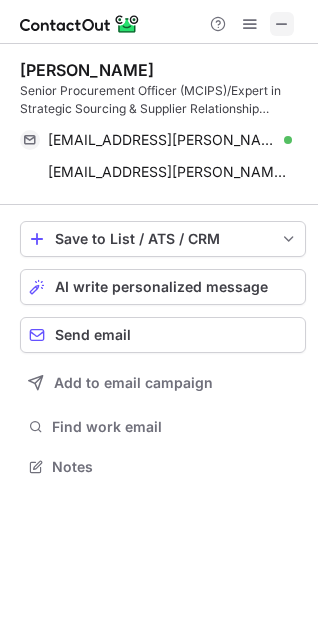click at bounding box center (282, 24) 